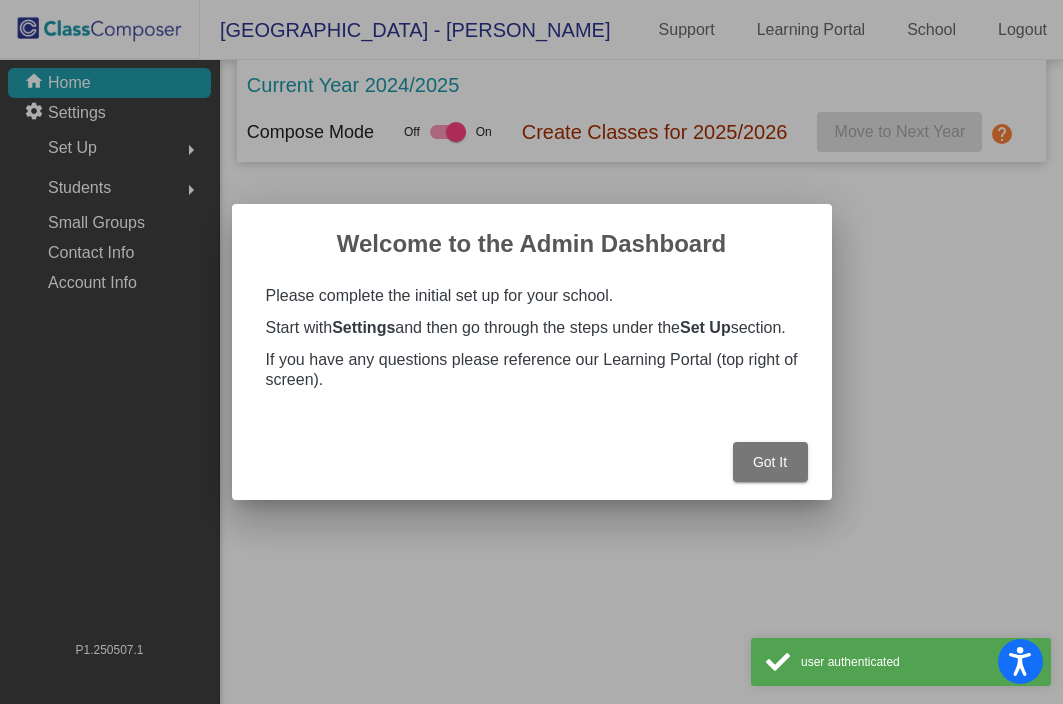 scroll, scrollTop: 0, scrollLeft: 0, axis: both 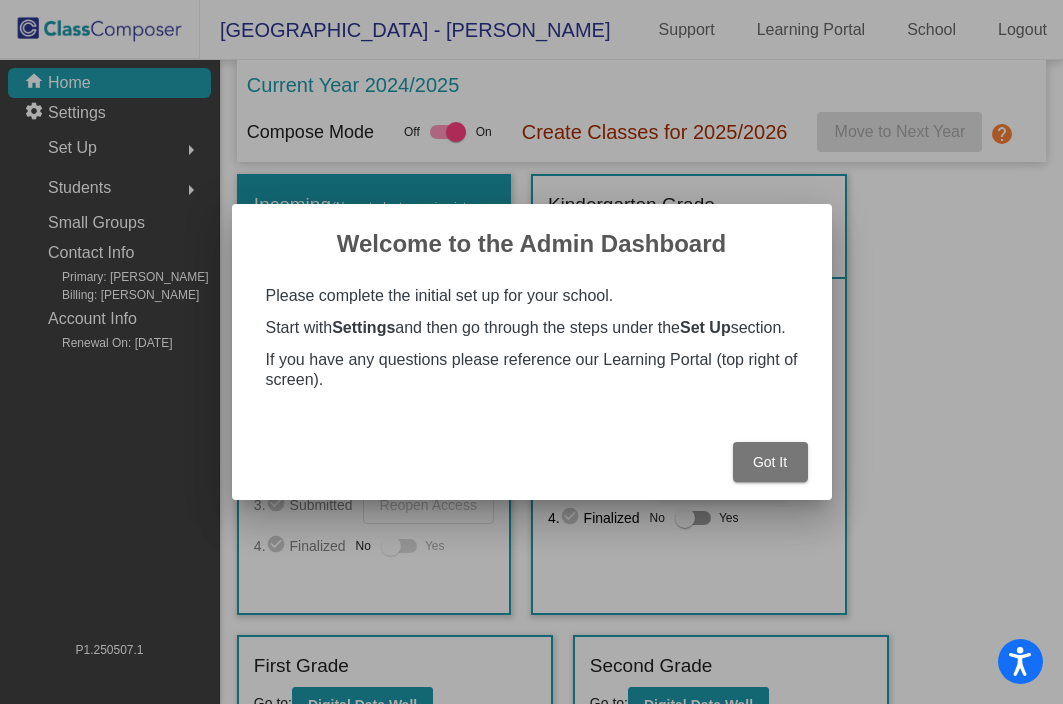 click on "Got It" at bounding box center [770, 462] 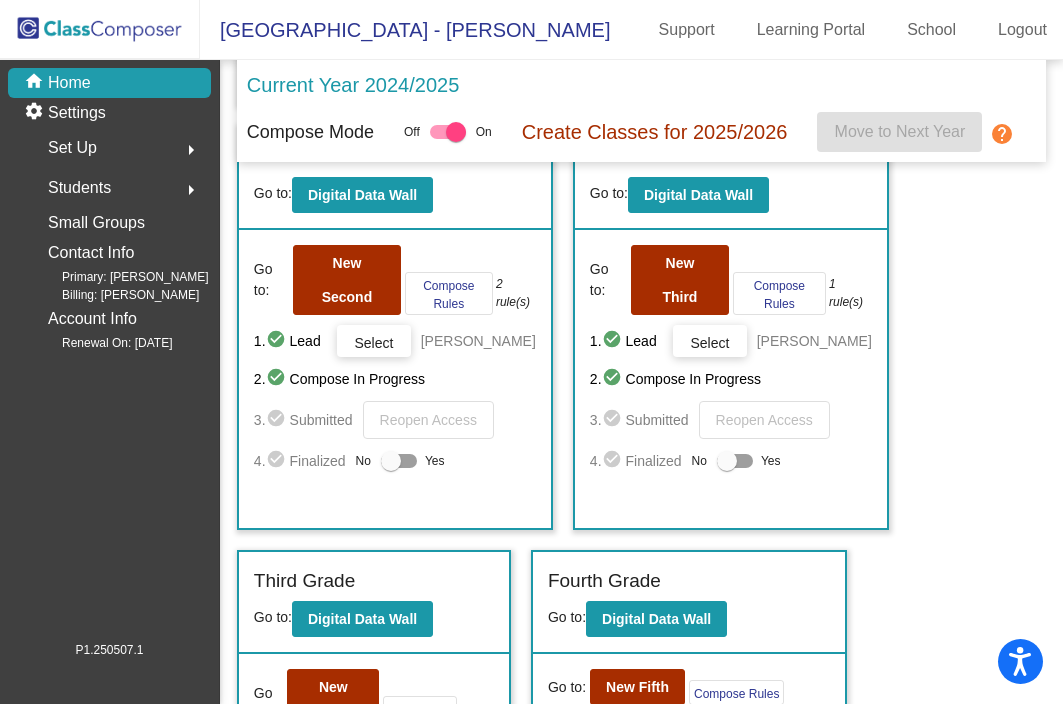 scroll, scrollTop: 669, scrollLeft: 0, axis: vertical 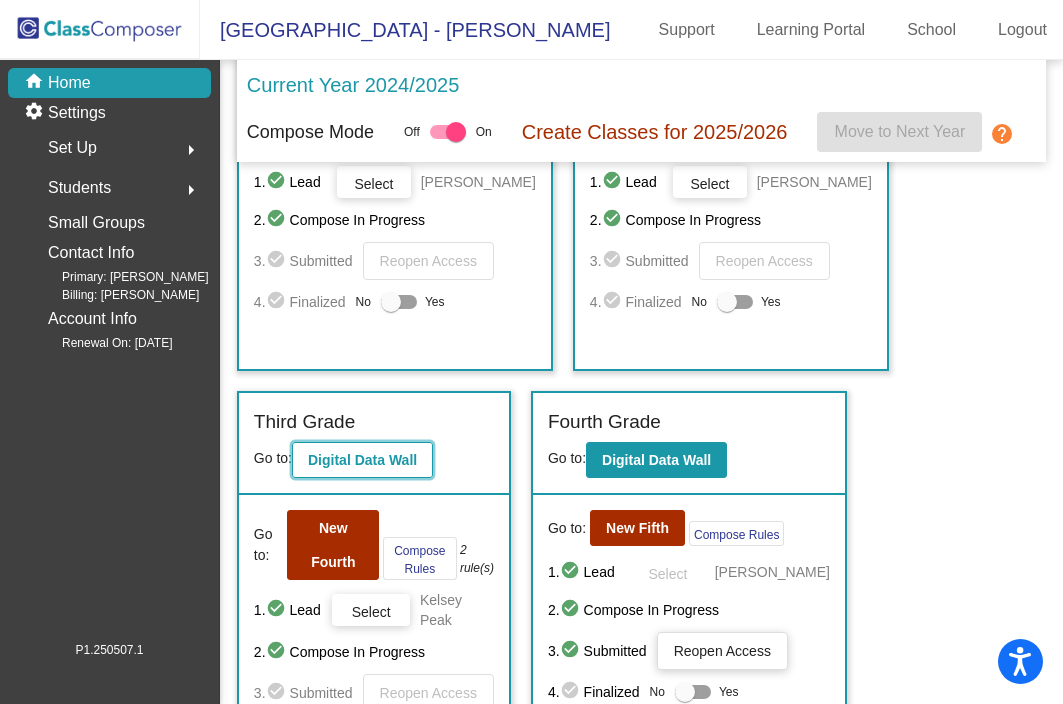 click on "Digital Data Wall" 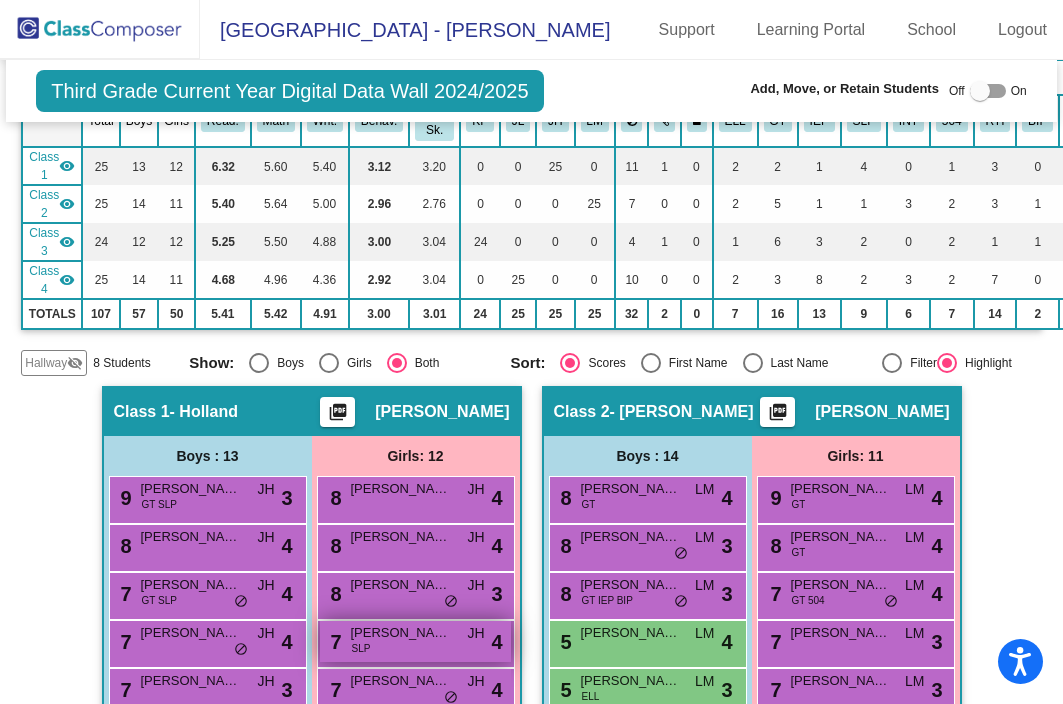 scroll, scrollTop: 0, scrollLeft: 0, axis: both 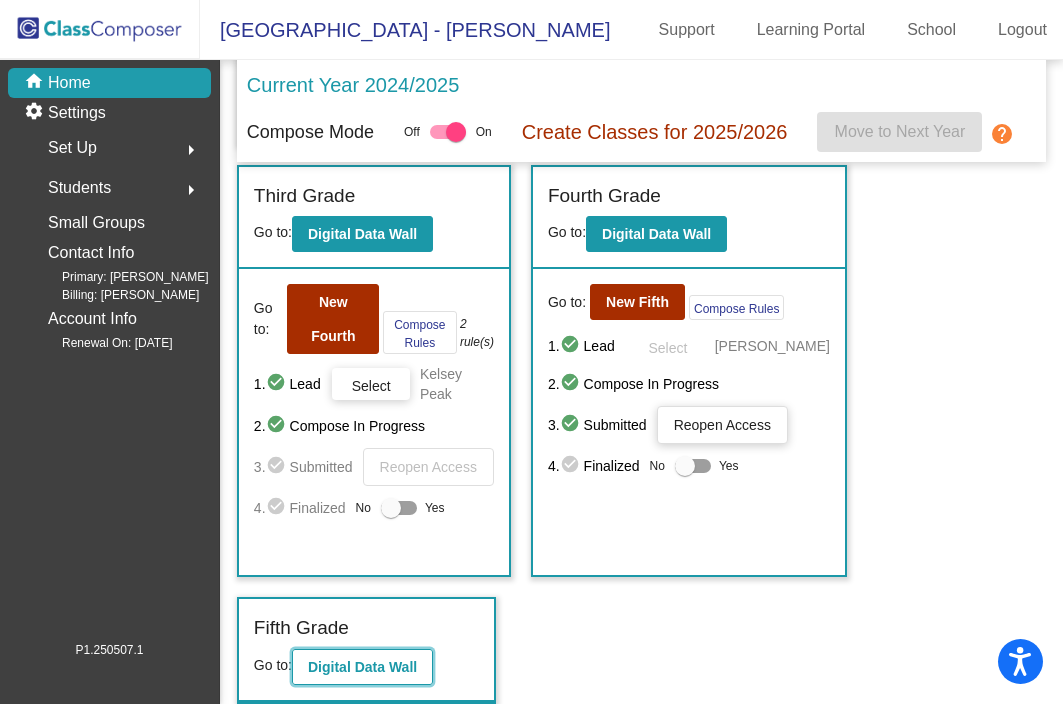 click on "Digital Data Wall" 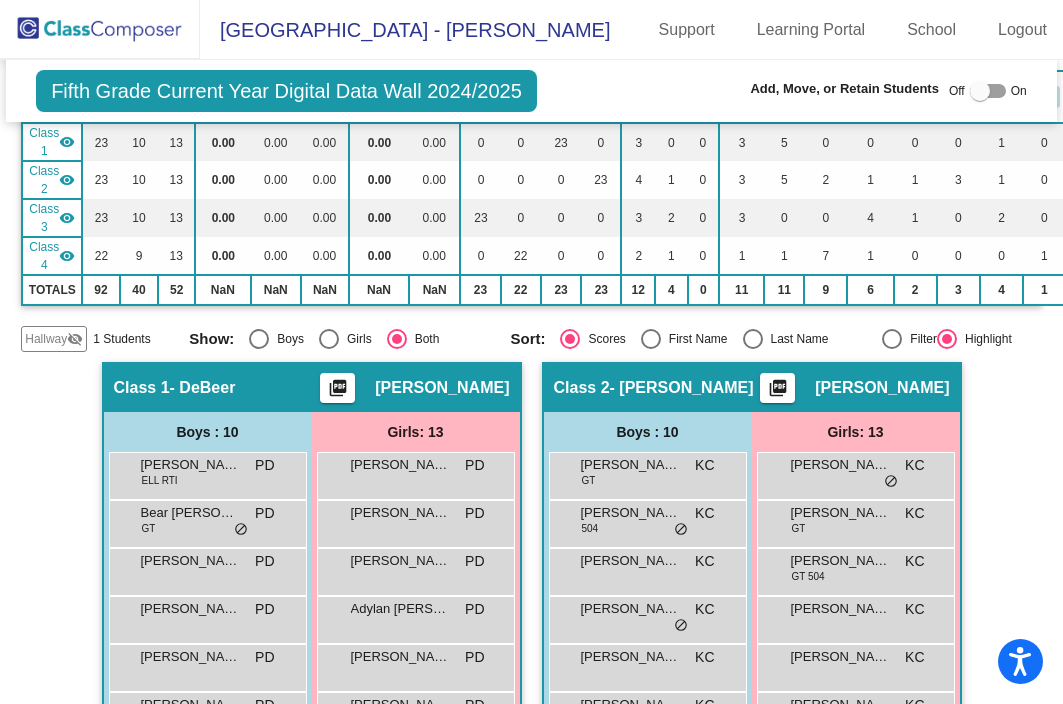 scroll, scrollTop: 0, scrollLeft: 0, axis: both 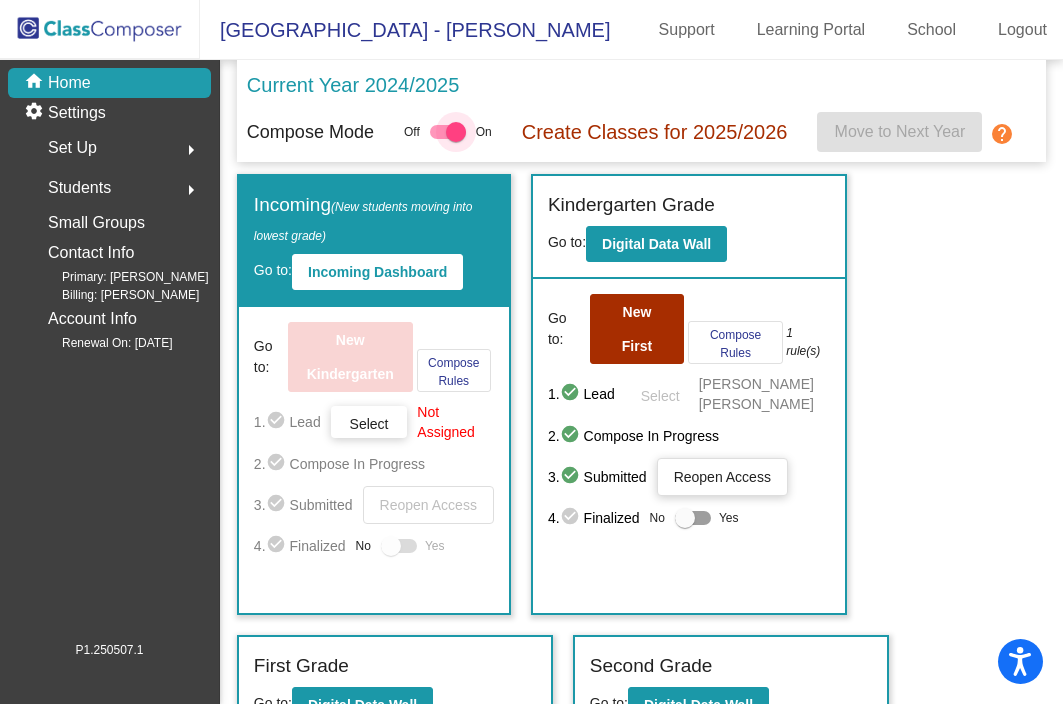 click at bounding box center [448, 132] 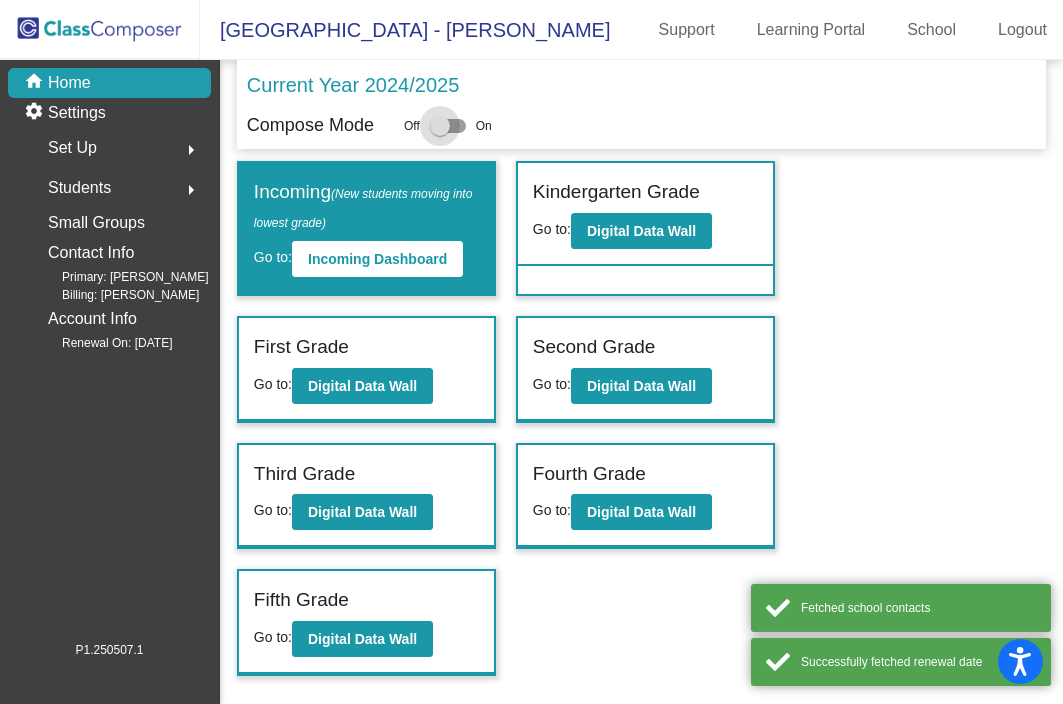 click at bounding box center (448, 126) 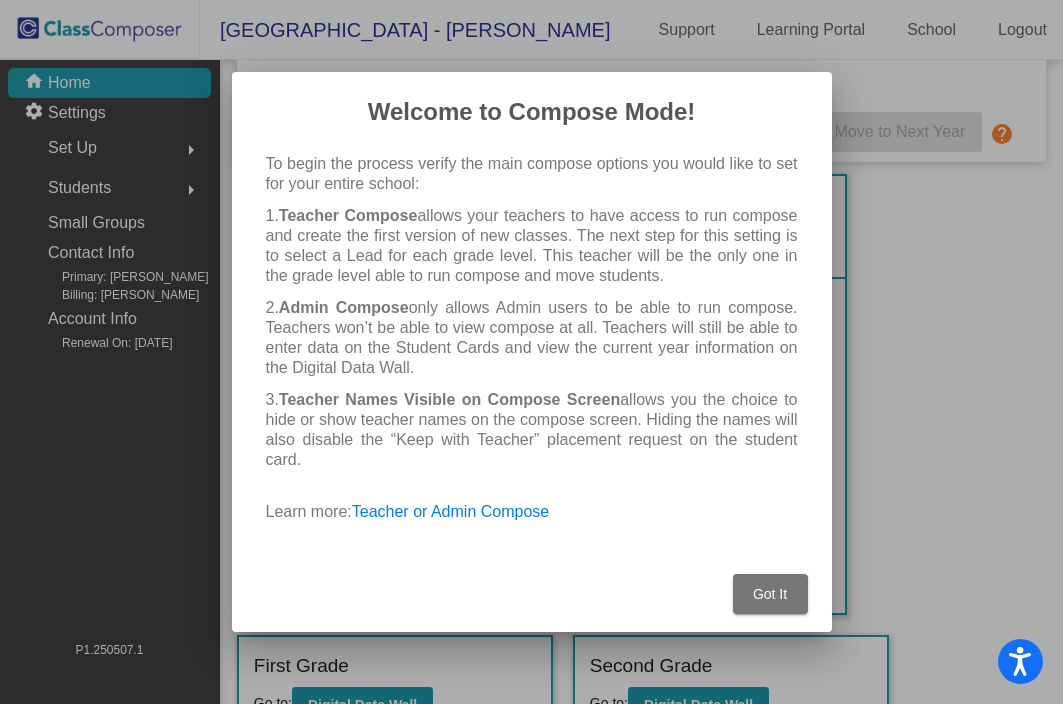 click on "Got It" at bounding box center (770, 594) 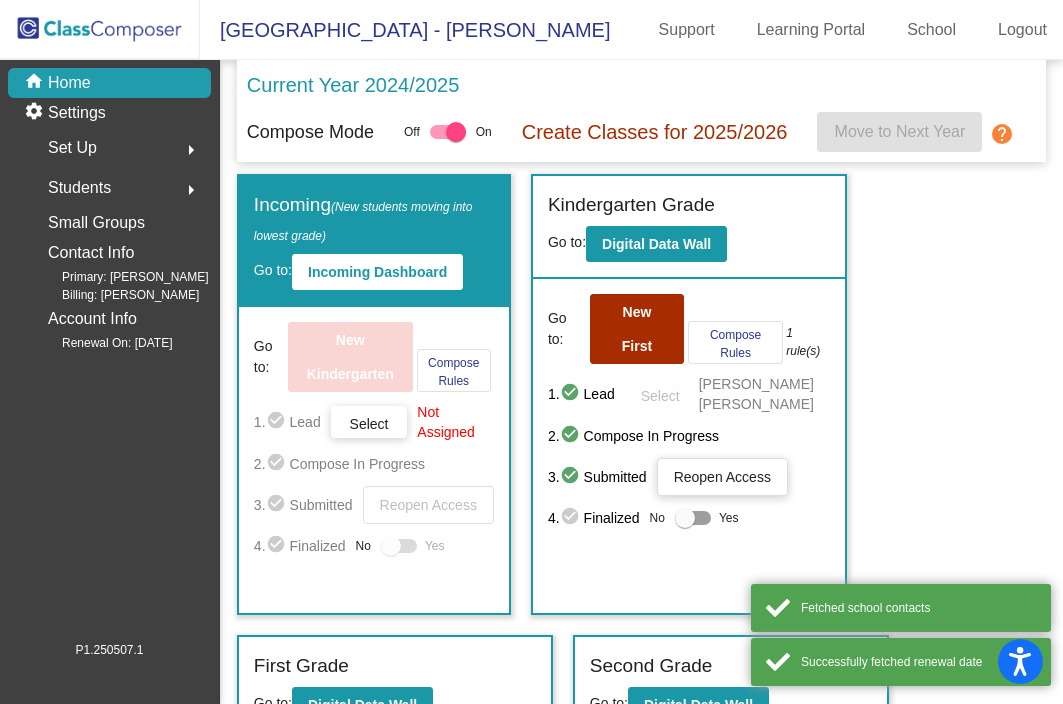 click on "Create Classes for 2025/2026" 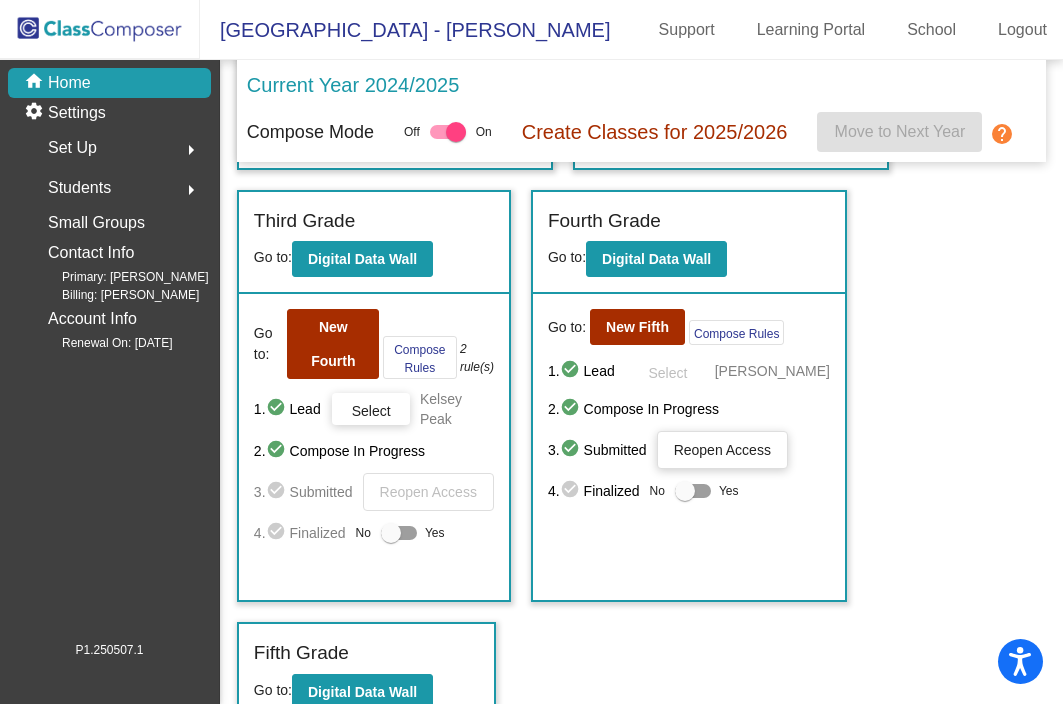 scroll, scrollTop: 885, scrollLeft: 0, axis: vertical 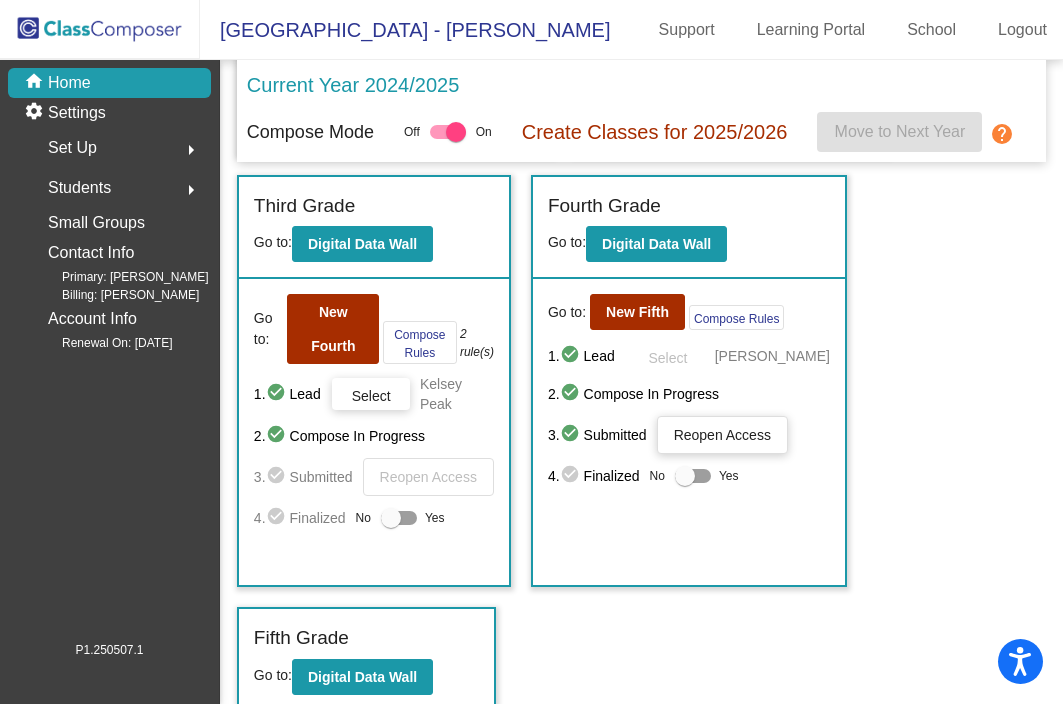 click on "Create Classes for 2025/2026" 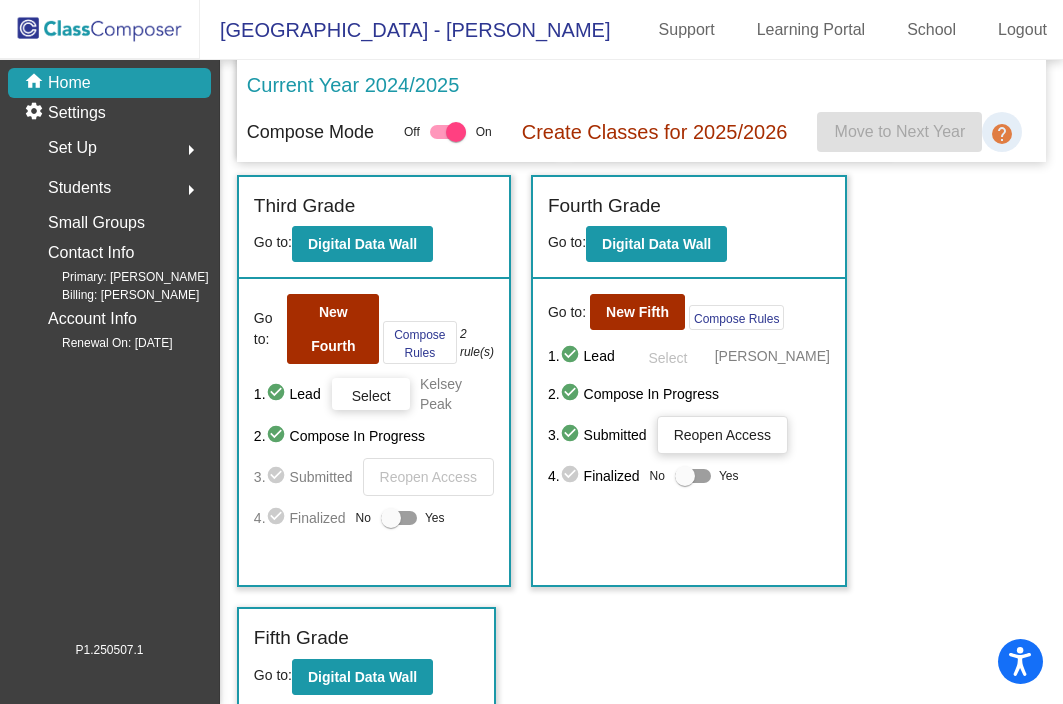 click on "help" 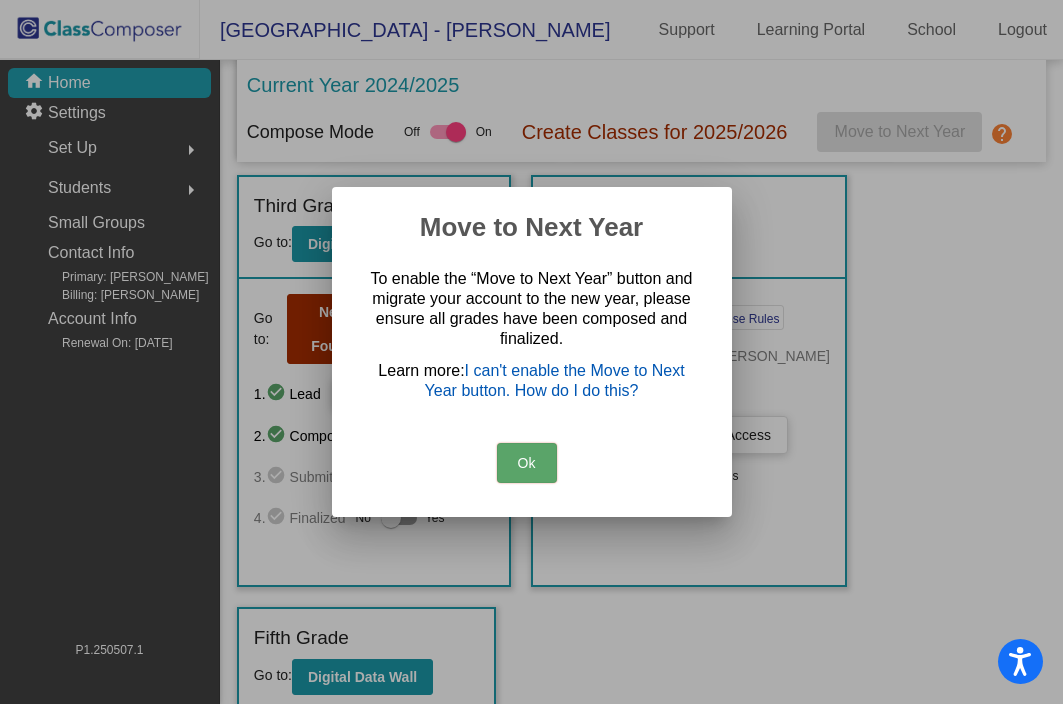 click on "I can't enable the Move to Next Year button. How do I do this?" at bounding box center (555, 380) 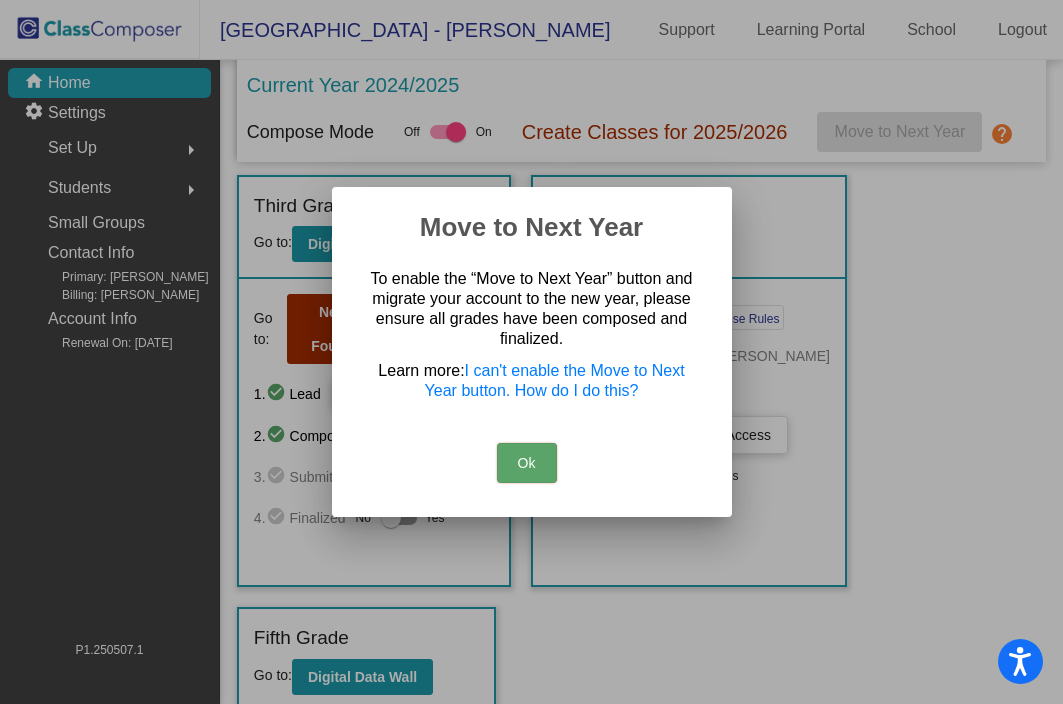 click on "Ok" at bounding box center [527, 463] 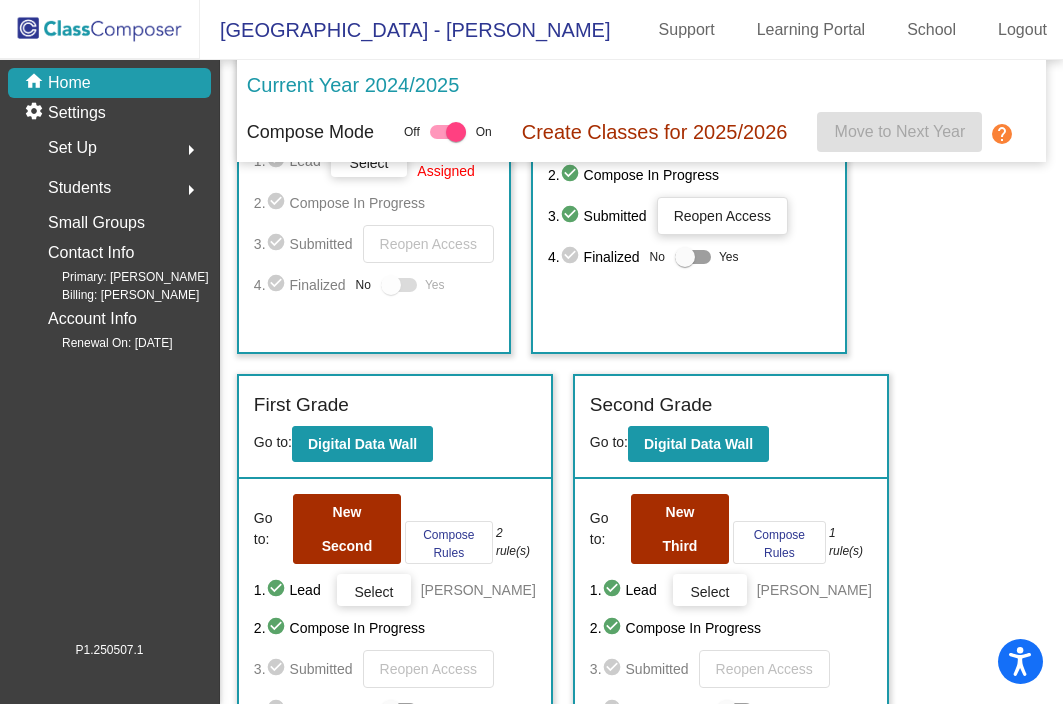 scroll, scrollTop: 244, scrollLeft: 0, axis: vertical 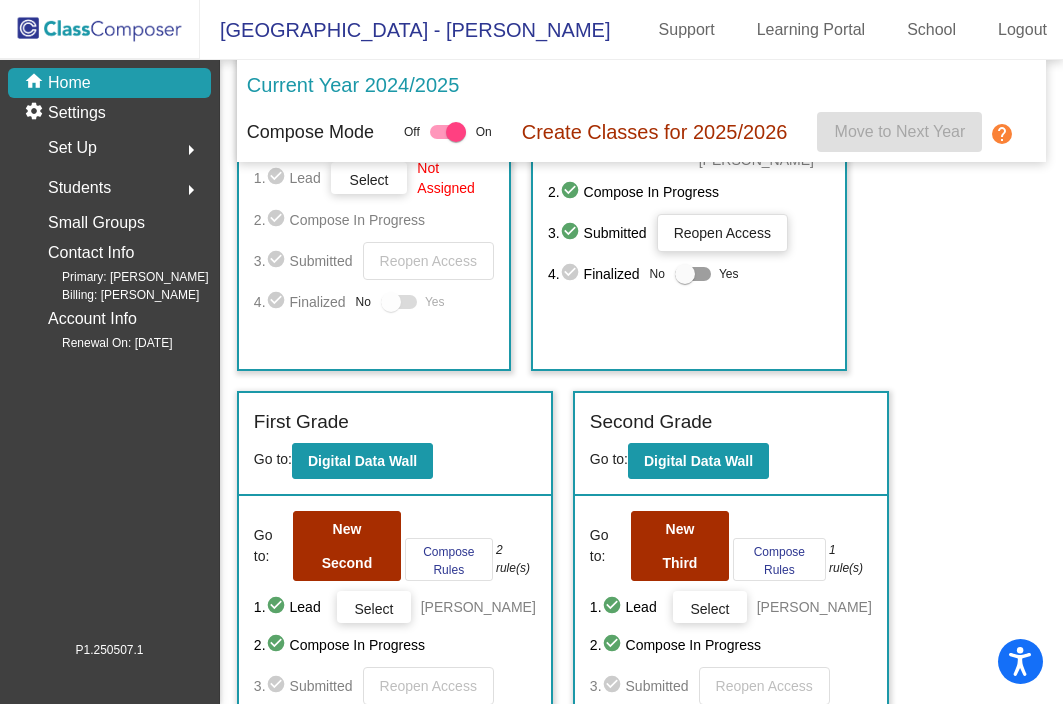 click at bounding box center [391, 302] 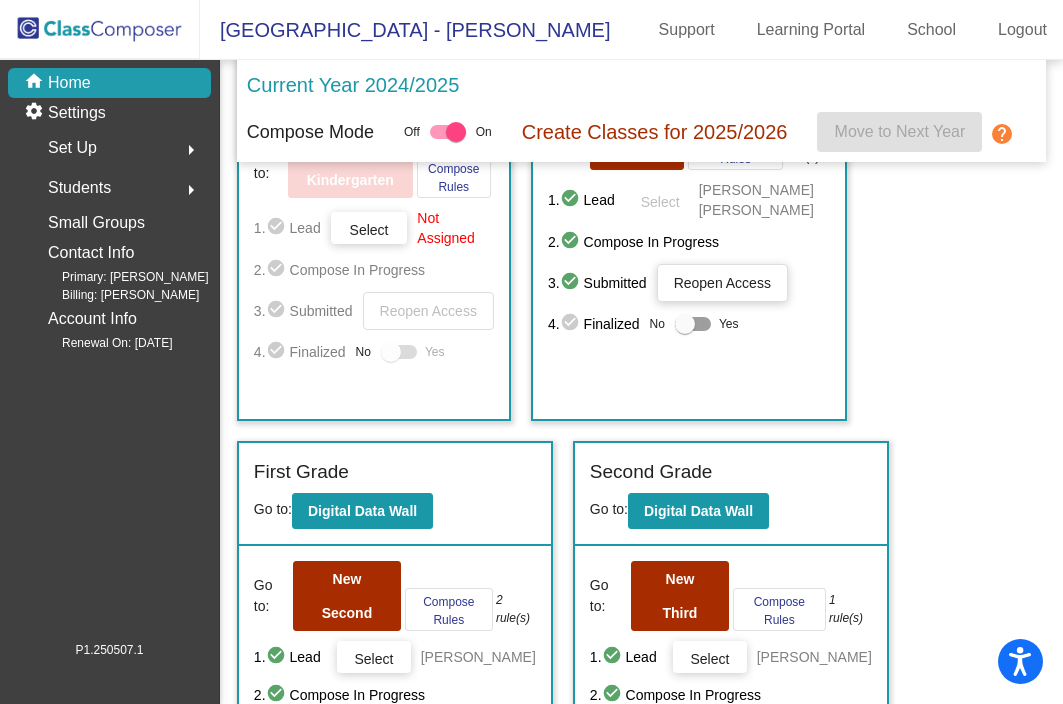 scroll, scrollTop: 147, scrollLeft: 0, axis: vertical 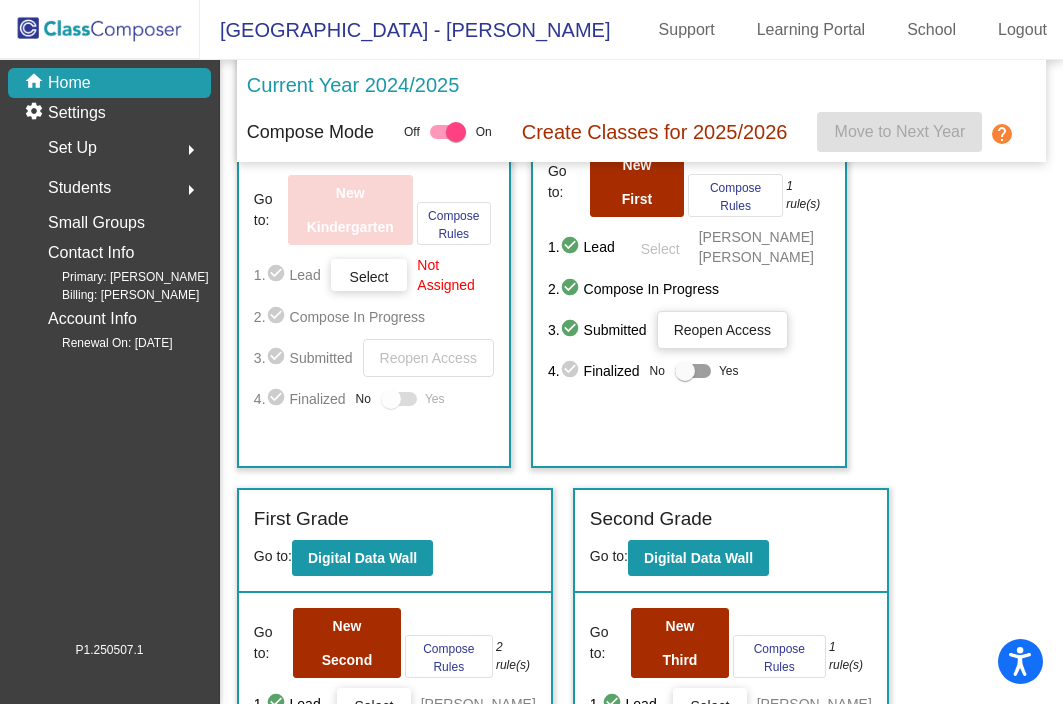 click on "Yes" at bounding box center [707, 371] 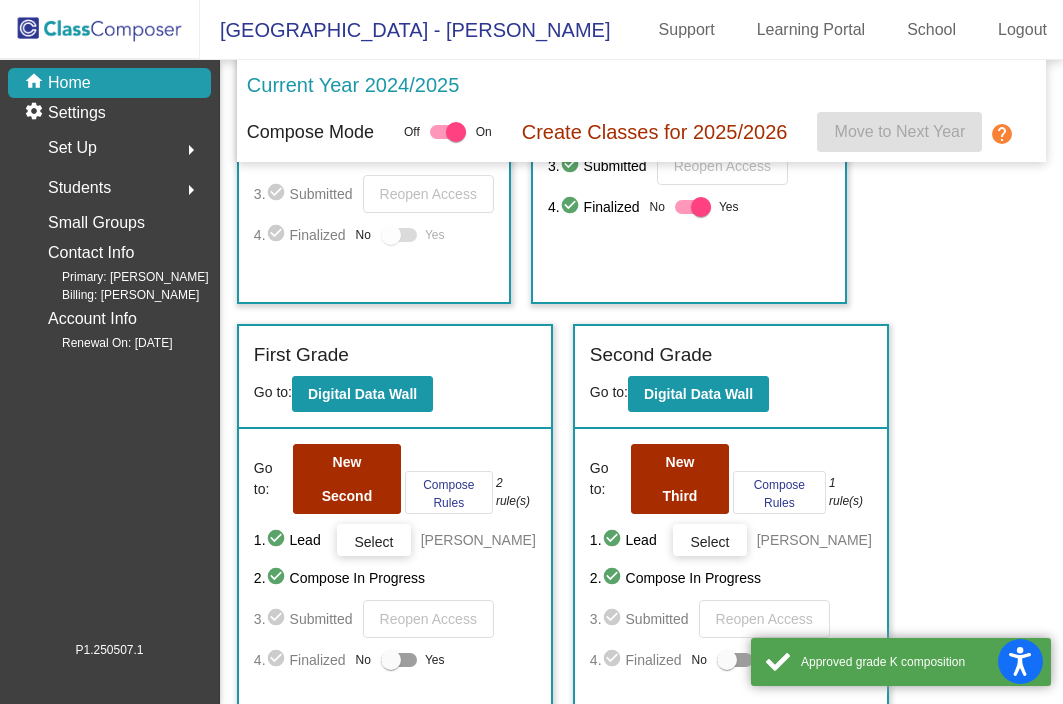 scroll, scrollTop: 526, scrollLeft: 0, axis: vertical 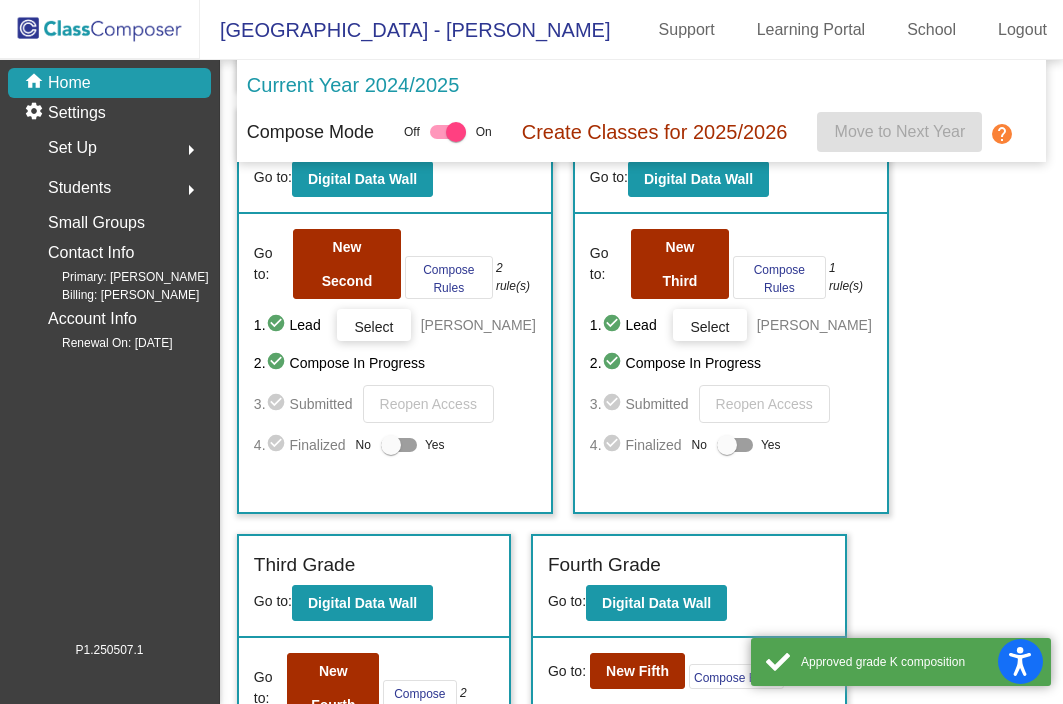 click at bounding box center [399, 445] 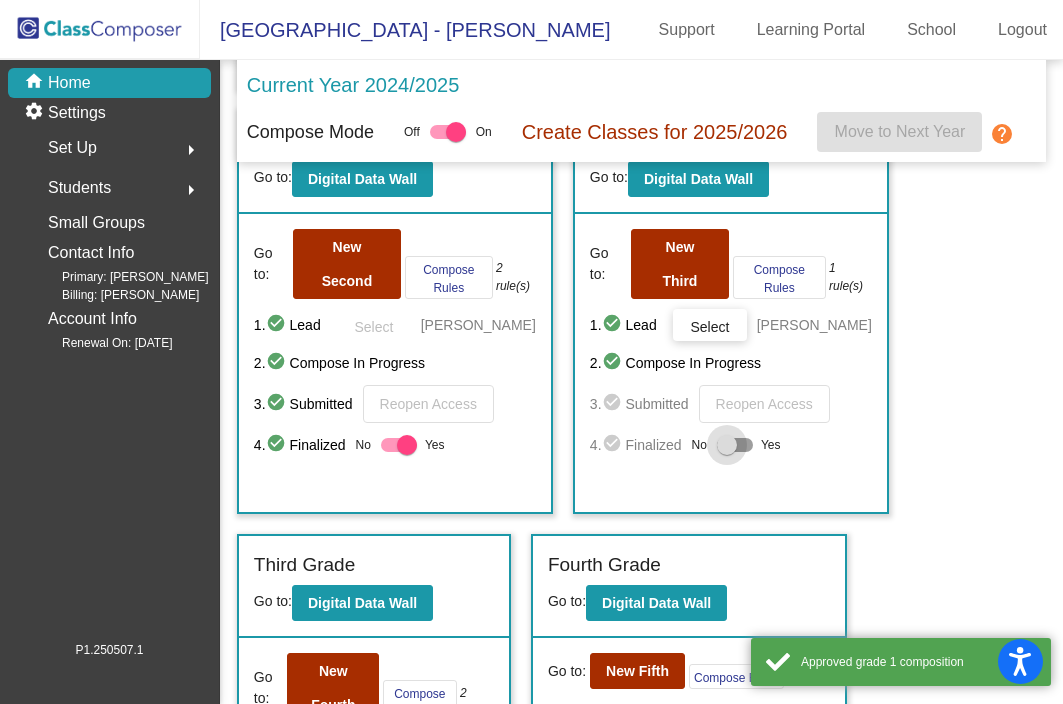 click at bounding box center (735, 445) 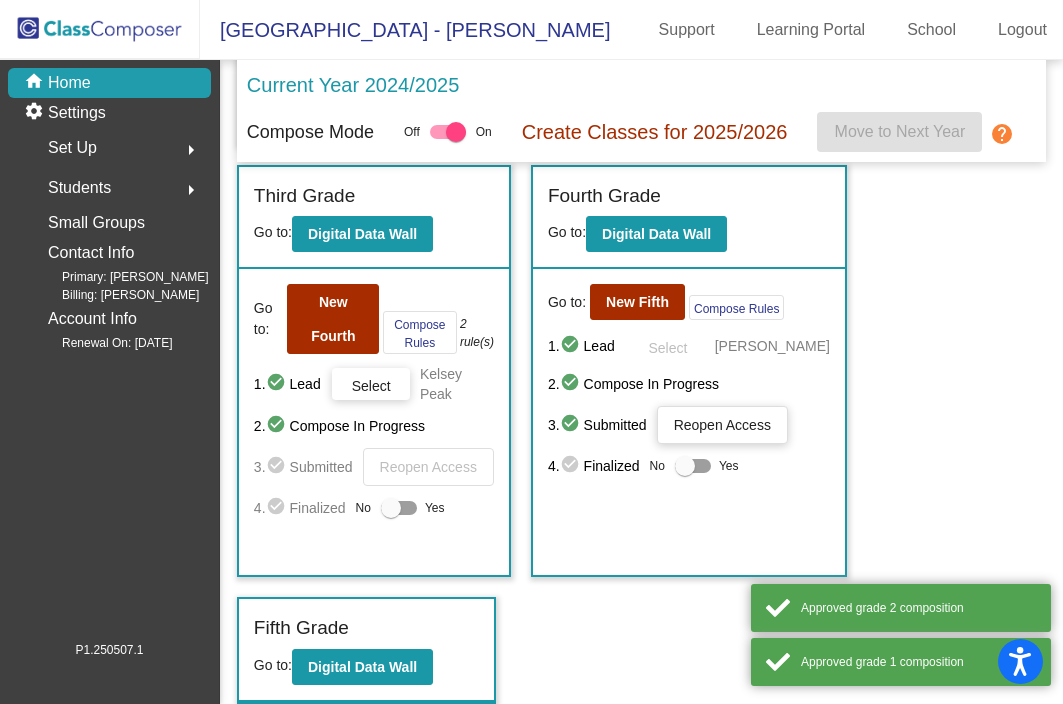 scroll, scrollTop: 929, scrollLeft: 0, axis: vertical 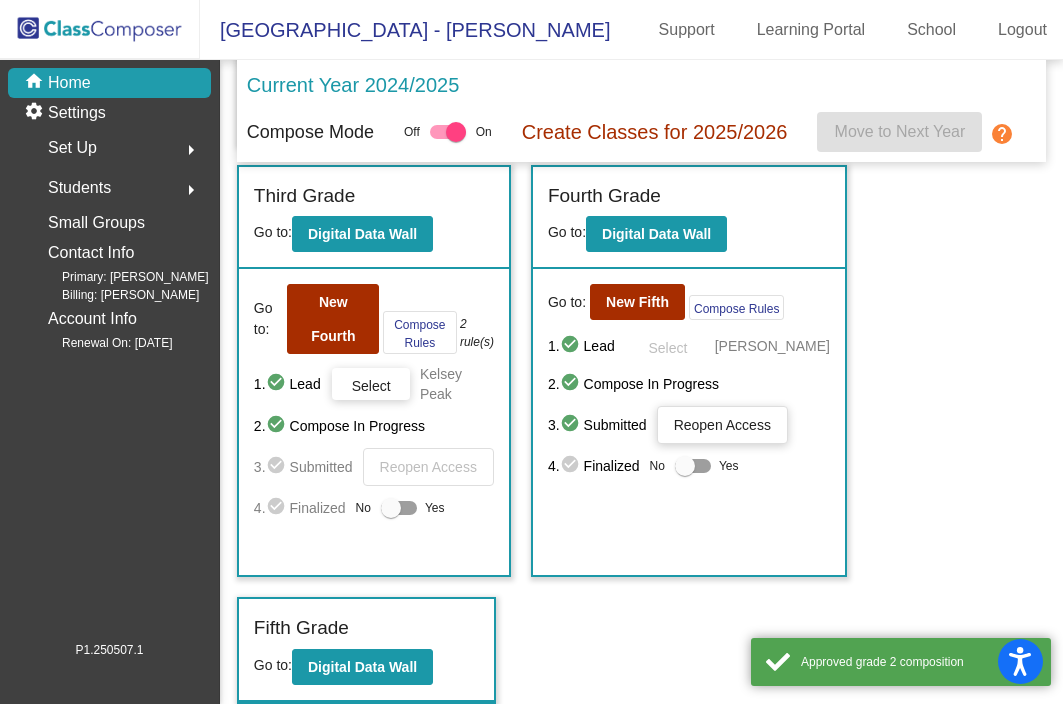 click at bounding box center [693, 466] 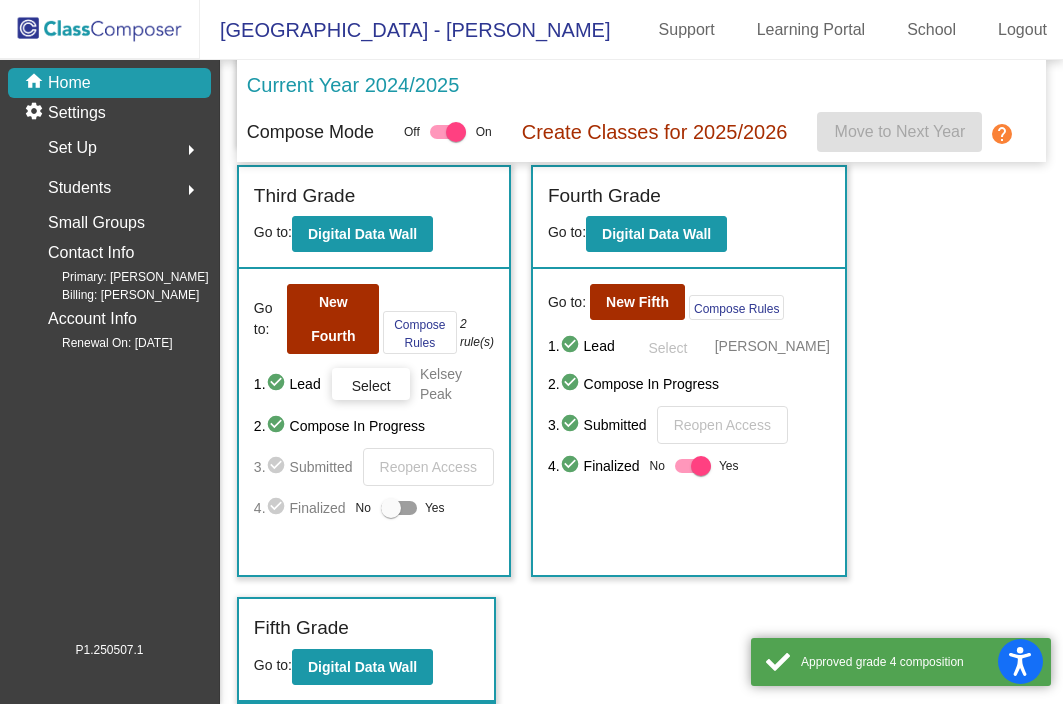 click at bounding box center (399, 508) 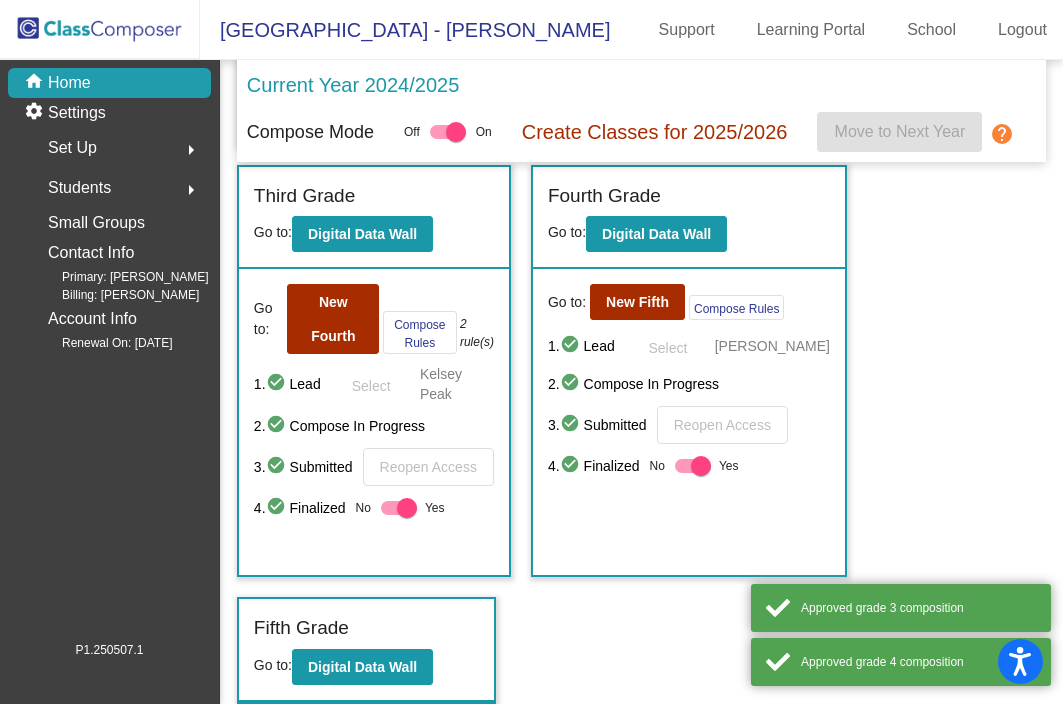 scroll, scrollTop: 942, scrollLeft: 0, axis: vertical 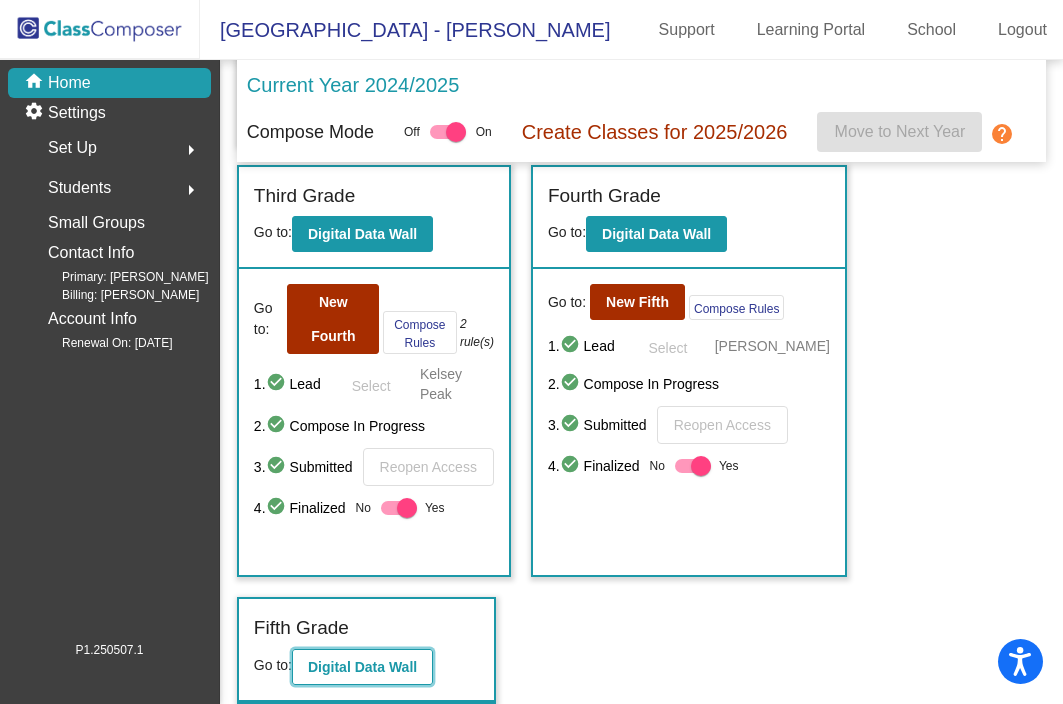 click on "Digital Data Wall" 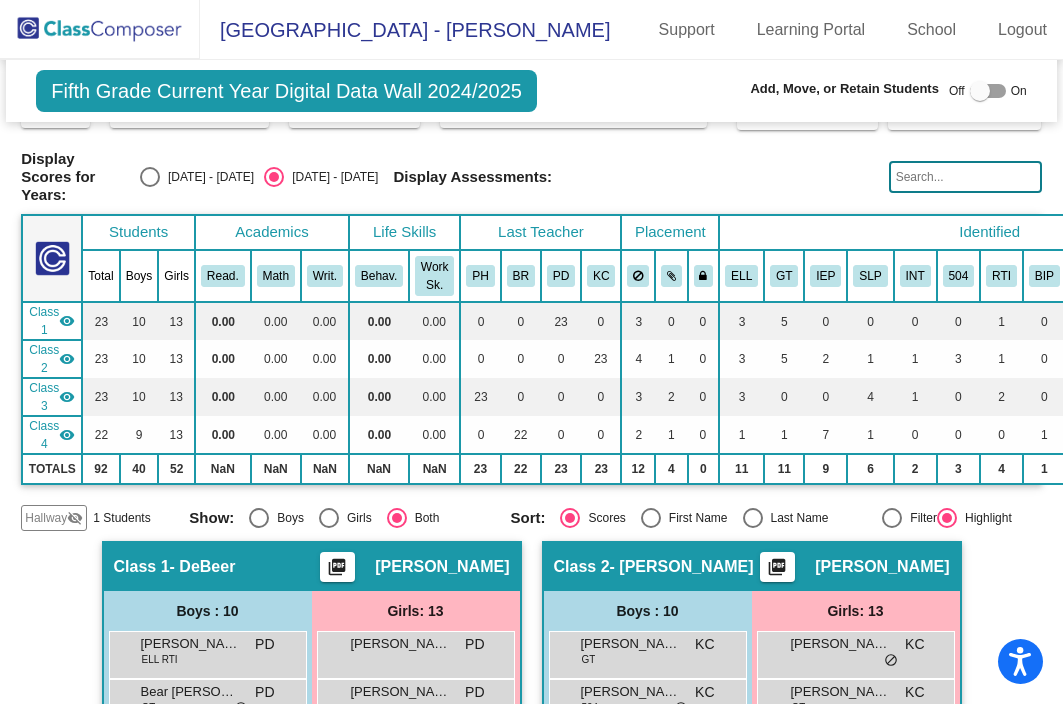 scroll, scrollTop: 157, scrollLeft: 0, axis: vertical 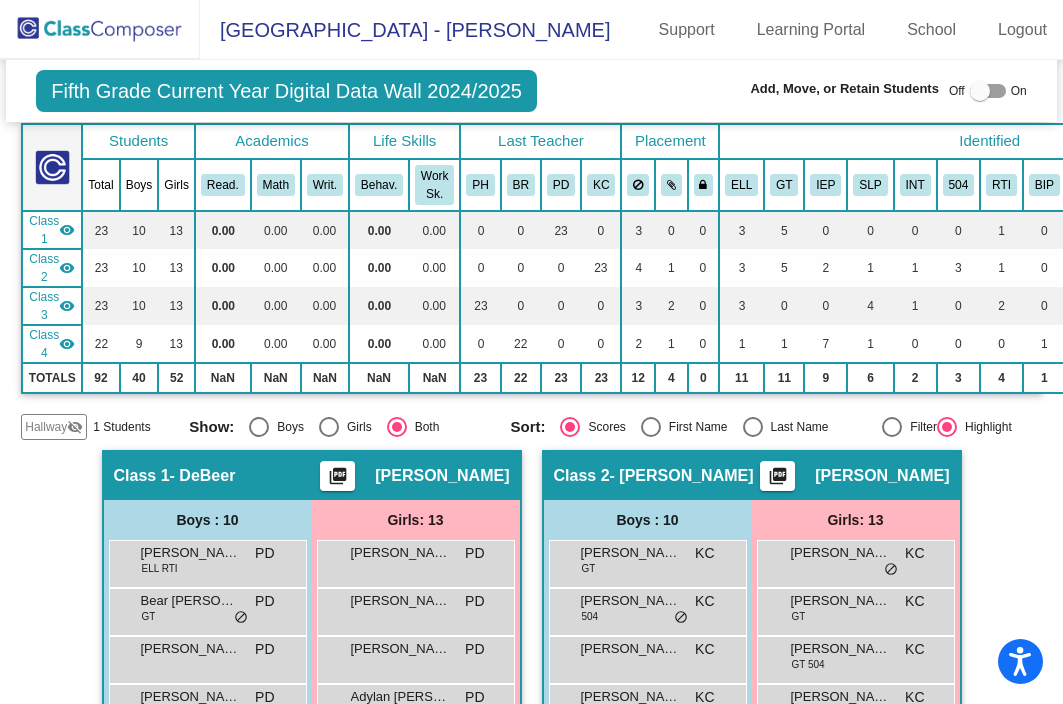 click 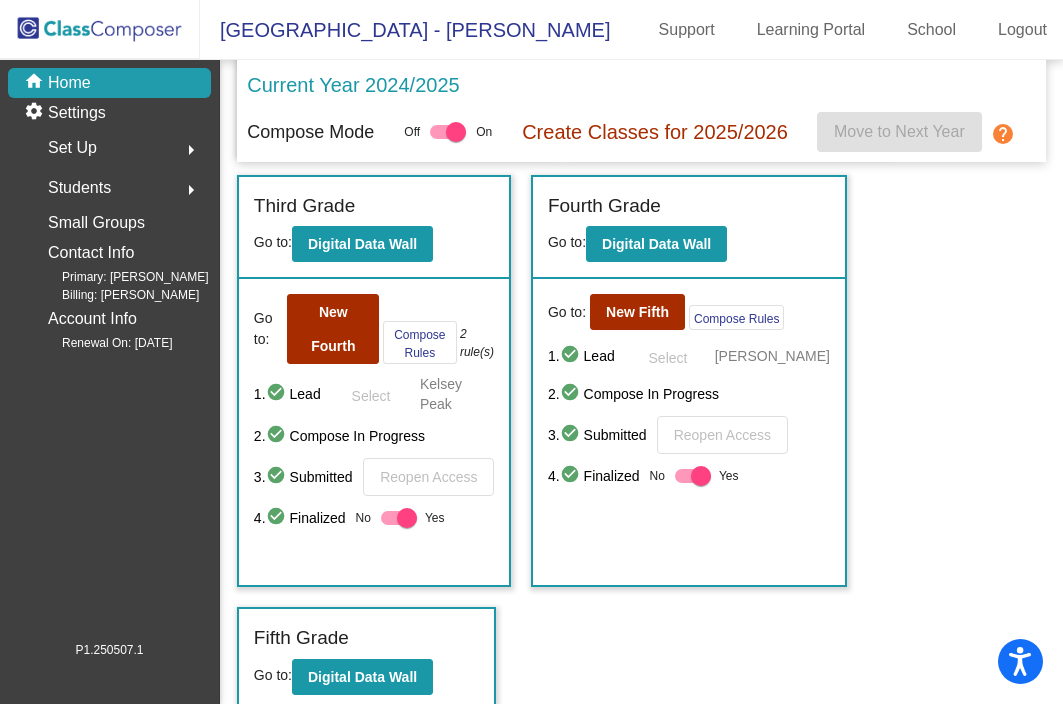 scroll, scrollTop: 942, scrollLeft: 0, axis: vertical 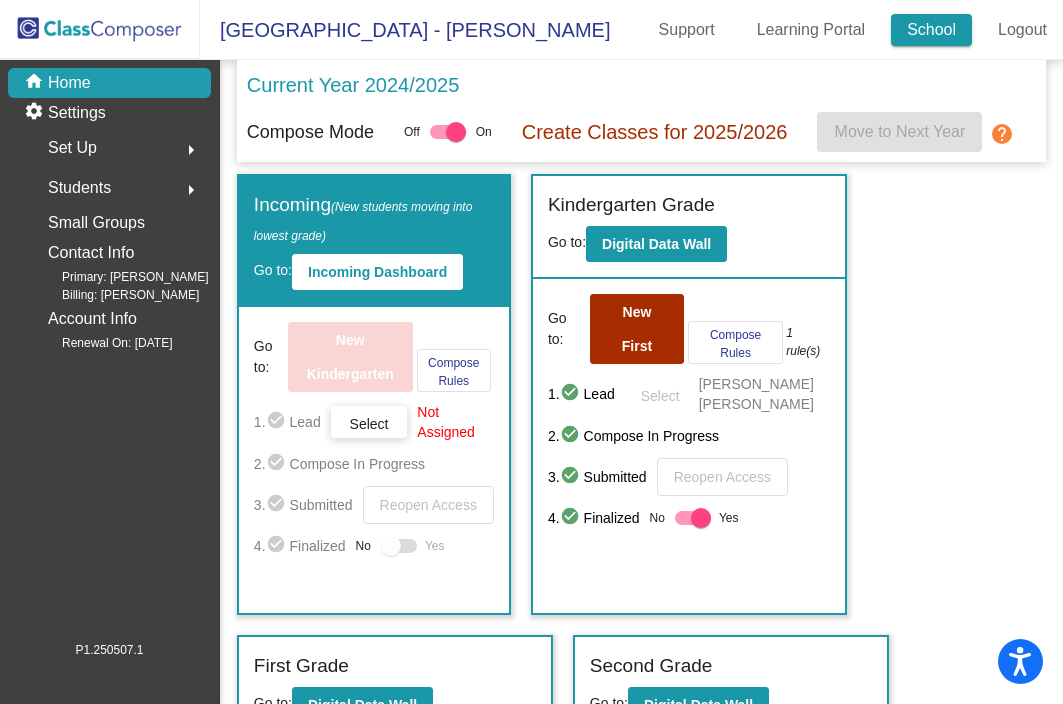 click on "School" 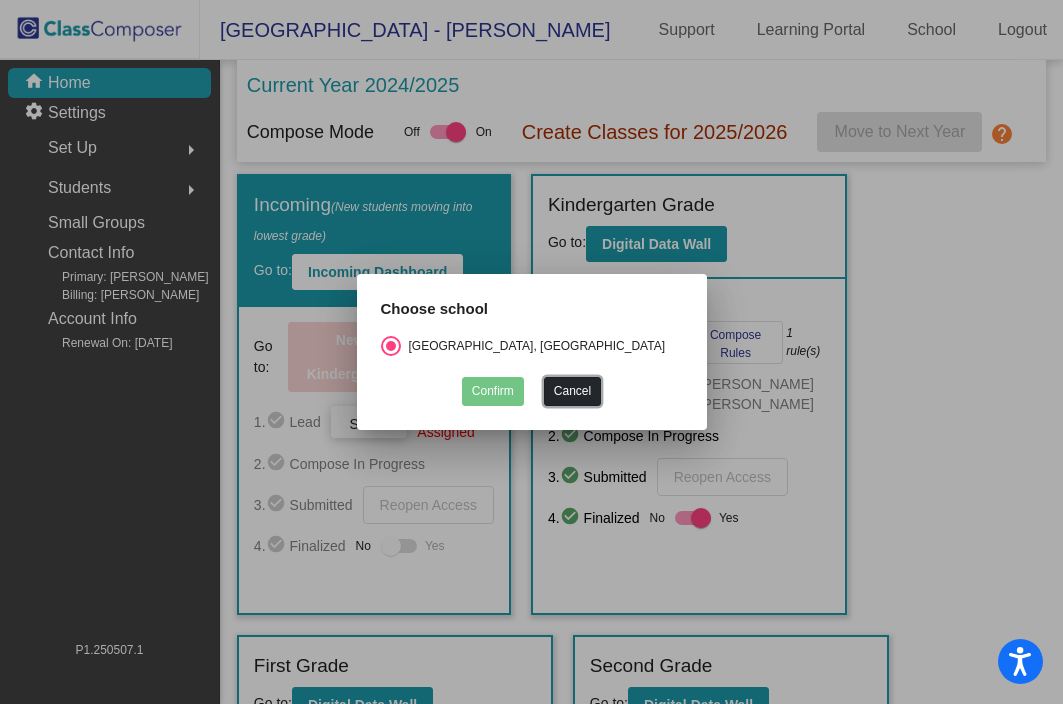 click on "Cancel" at bounding box center [572, 391] 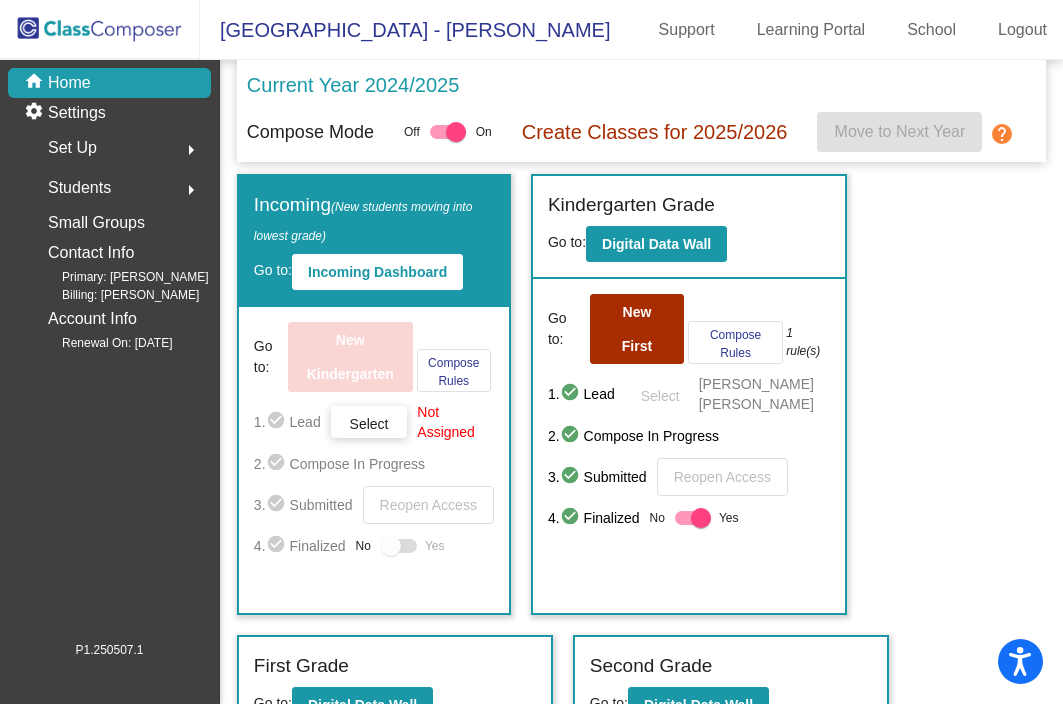 click on "Set Up  arrow_right" 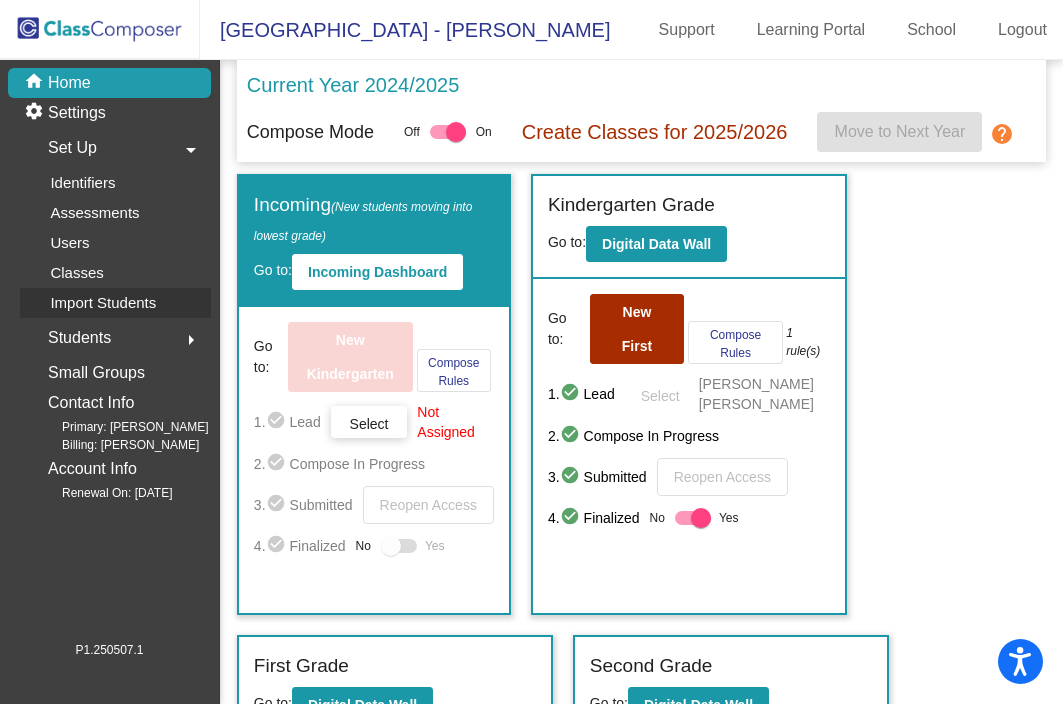 click on "Import Students" 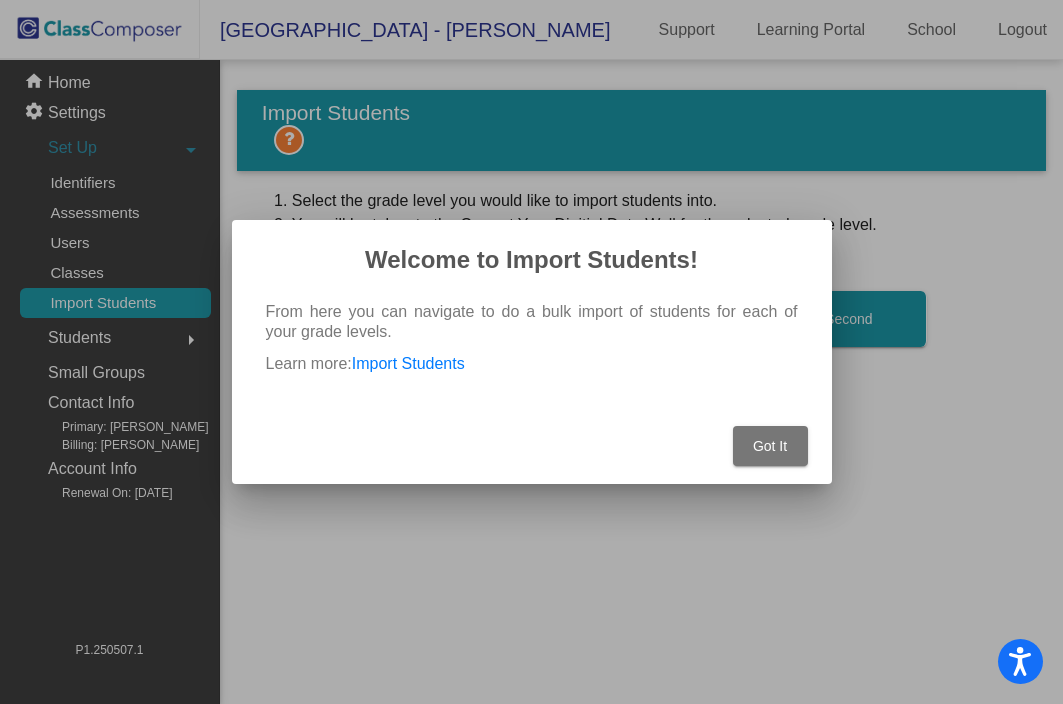click at bounding box center (531, 352) 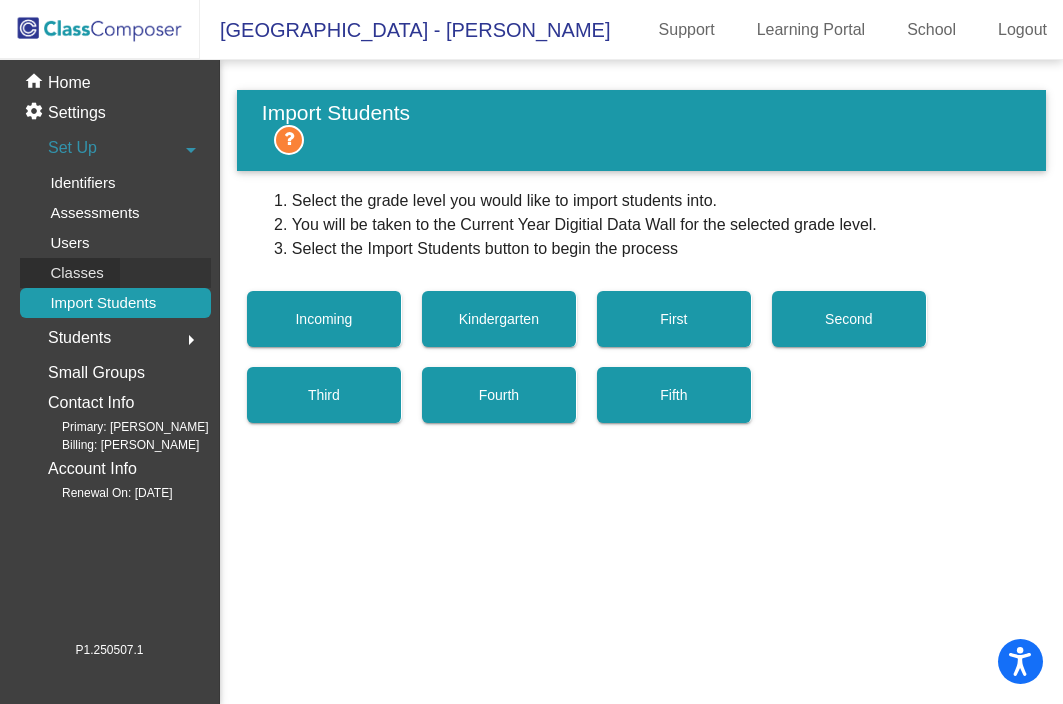 click on "Classes" 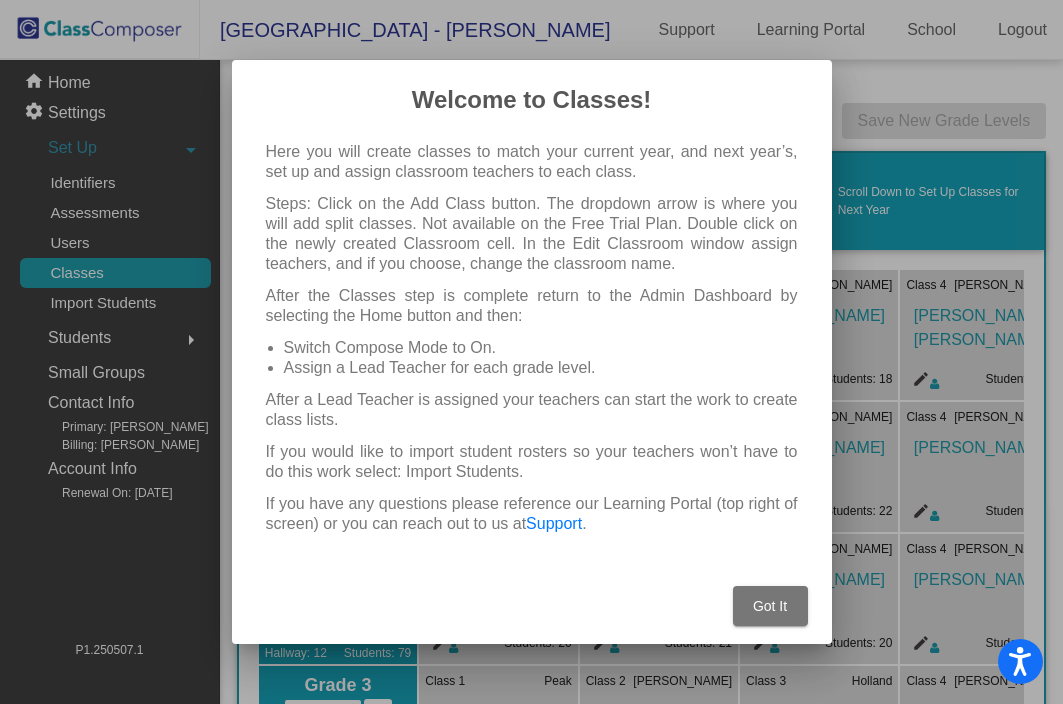 click on "Got It" at bounding box center (770, 606) 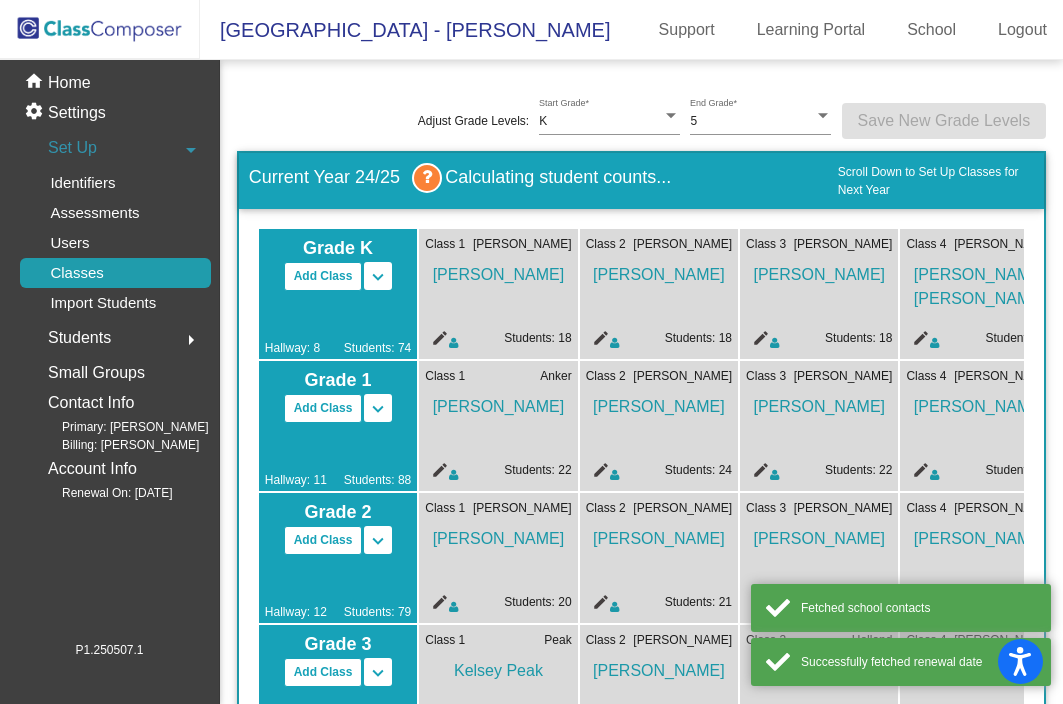 scroll, scrollTop: 0, scrollLeft: 0, axis: both 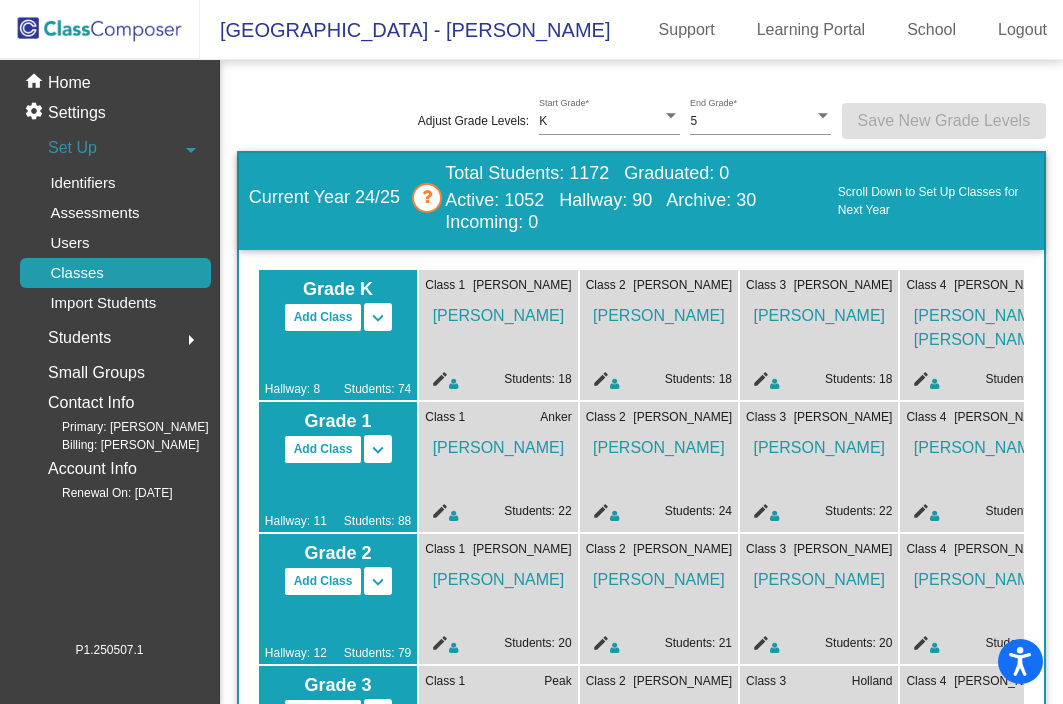 click 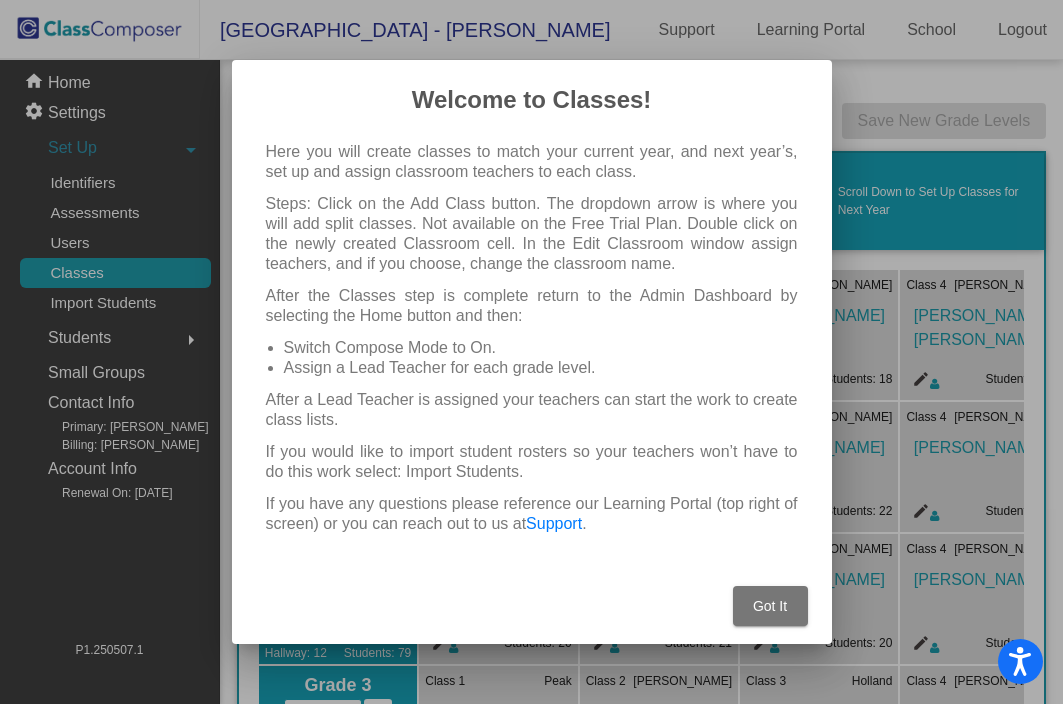 click on "Got It" at bounding box center [770, 606] 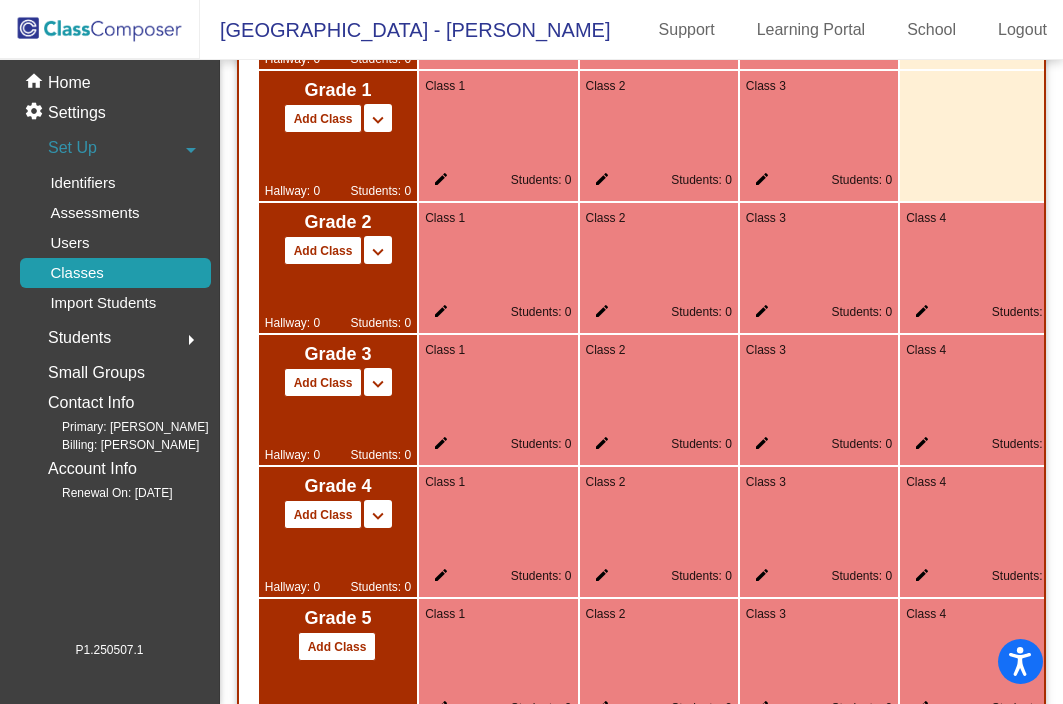 scroll, scrollTop: 1394, scrollLeft: 0, axis: vertical 